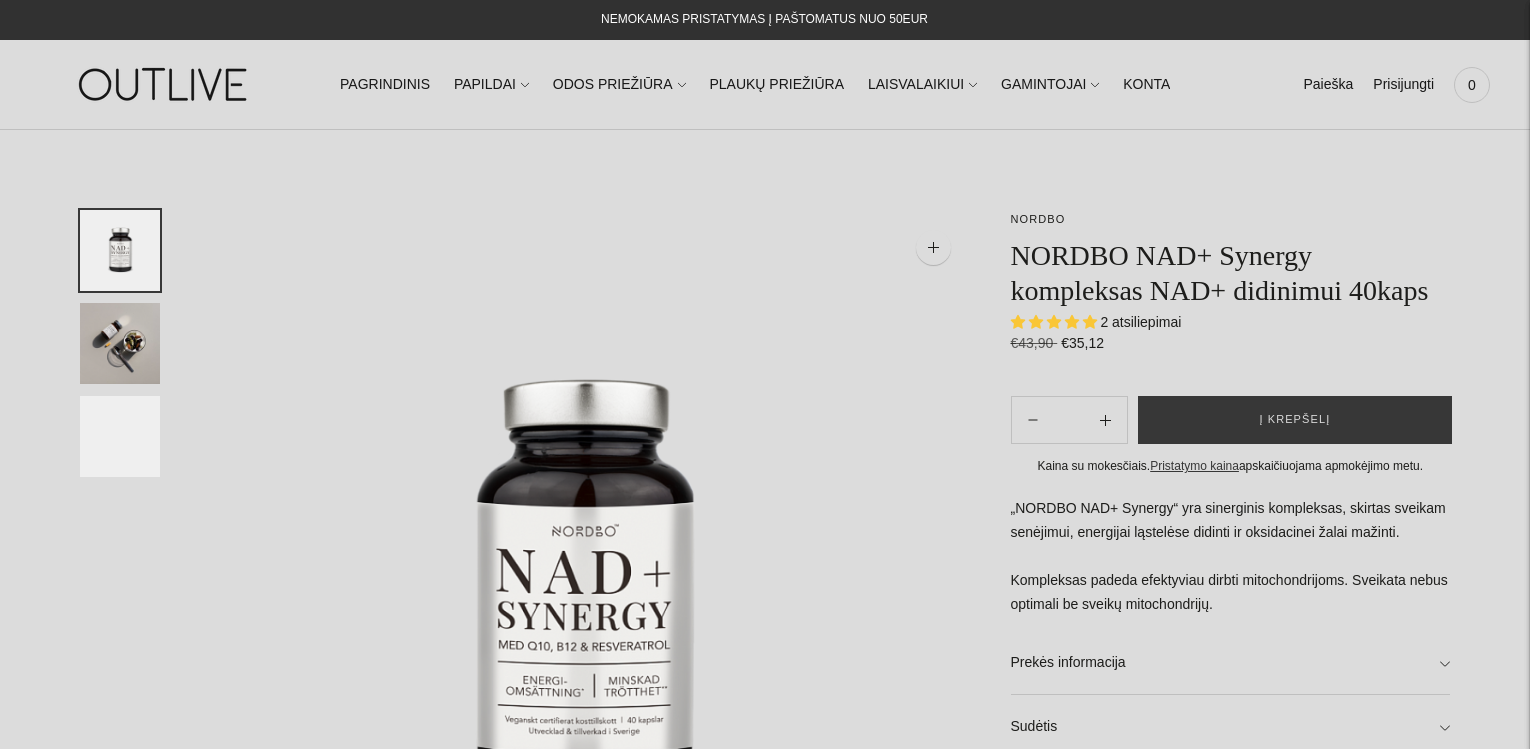 scroll, scrollTop: 0, scrollLeft: 0, axis: both 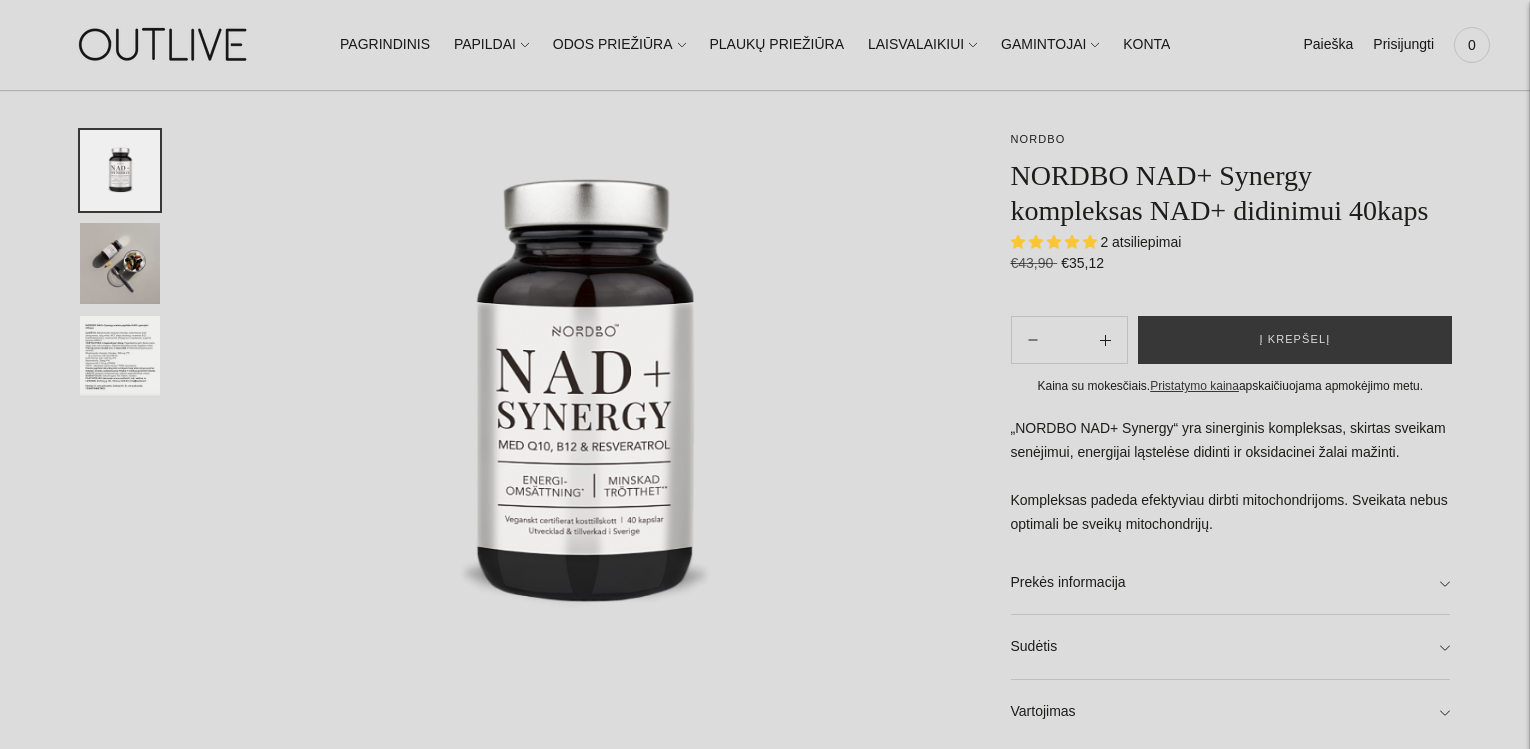 click at bounding box center [120, 356] 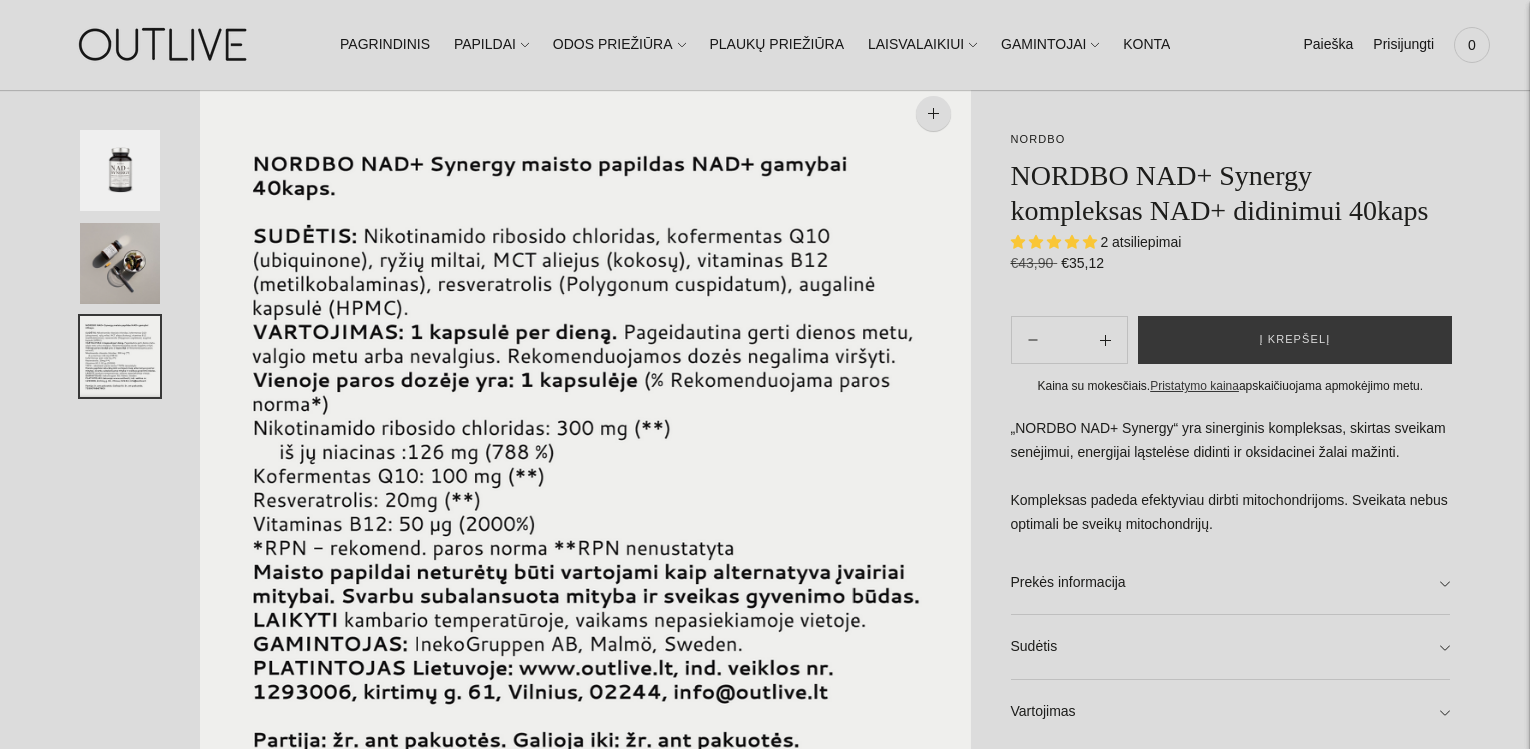 scroll, scrollTop: 100, scrollLeft: 0, axis: vertical 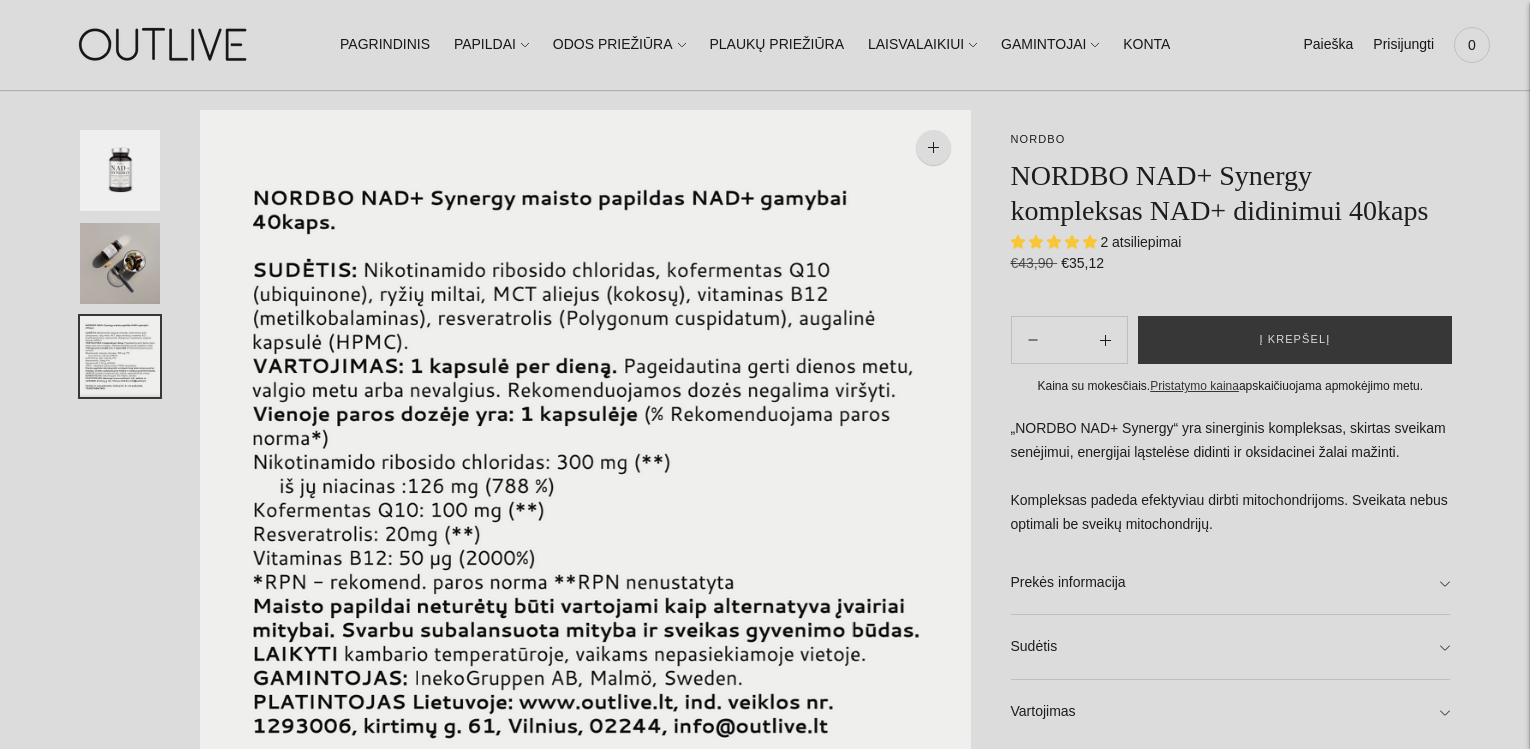 click at bounding box center [120, 263] 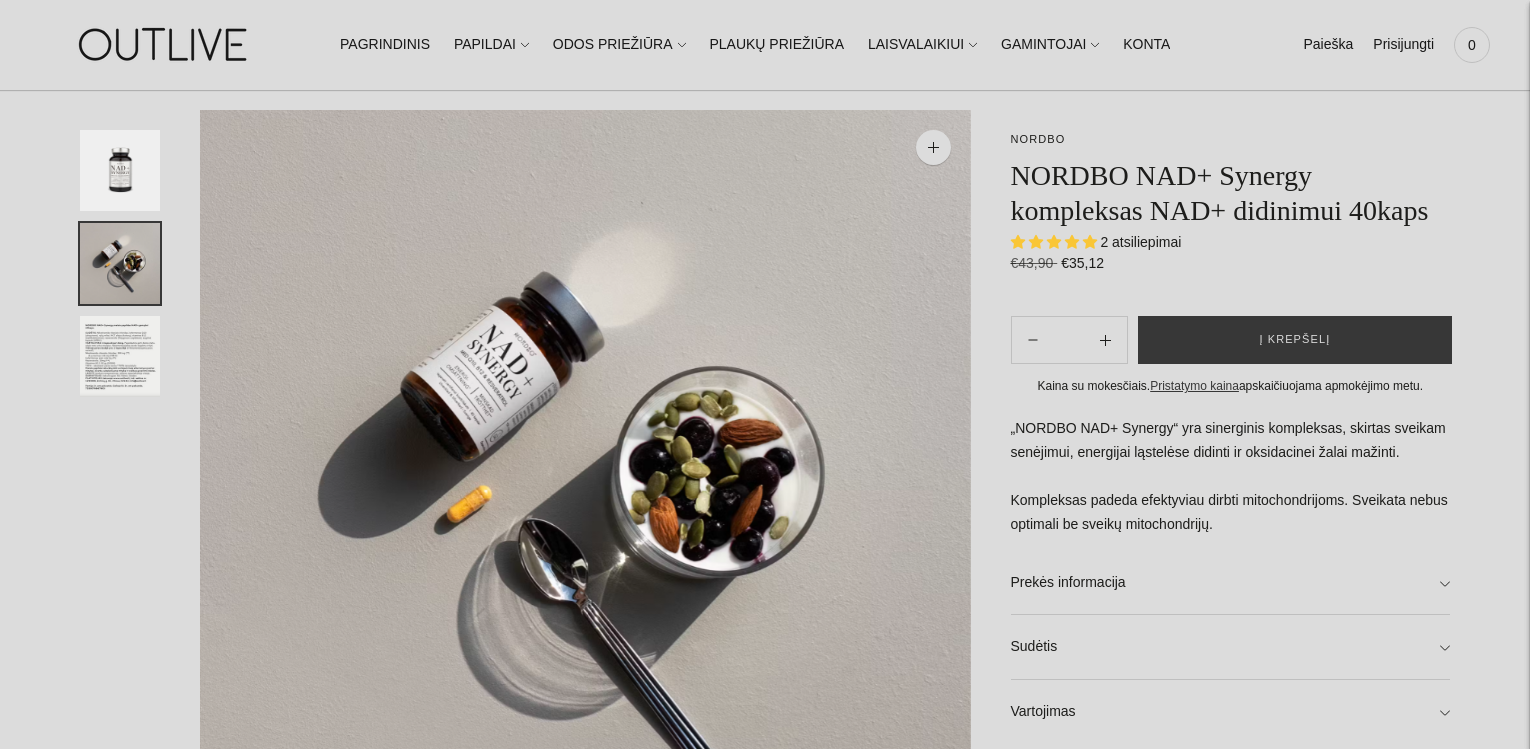click at bounding box center [120, 356] 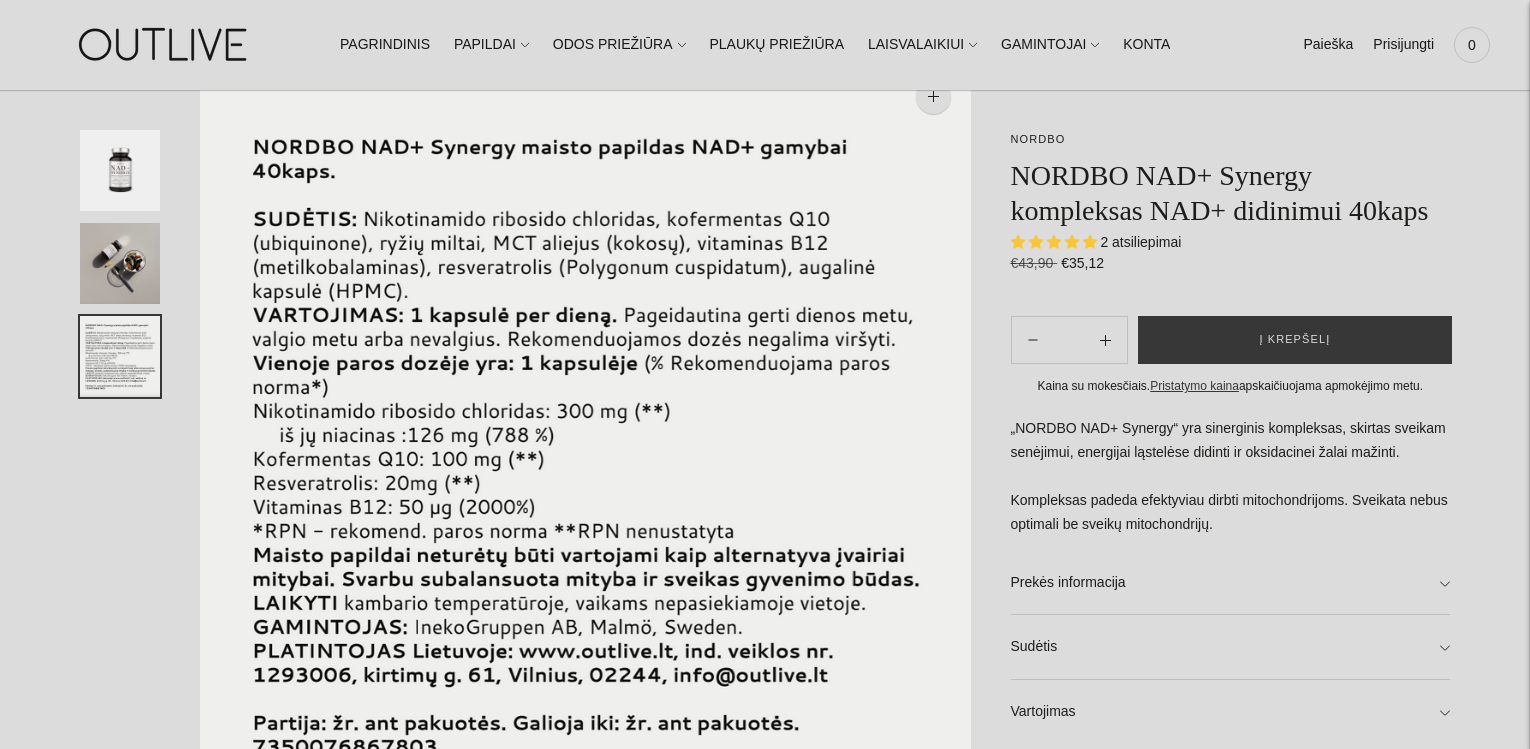 scroll, scrollTop: 200, scrollLeft: 0, axis: vertical 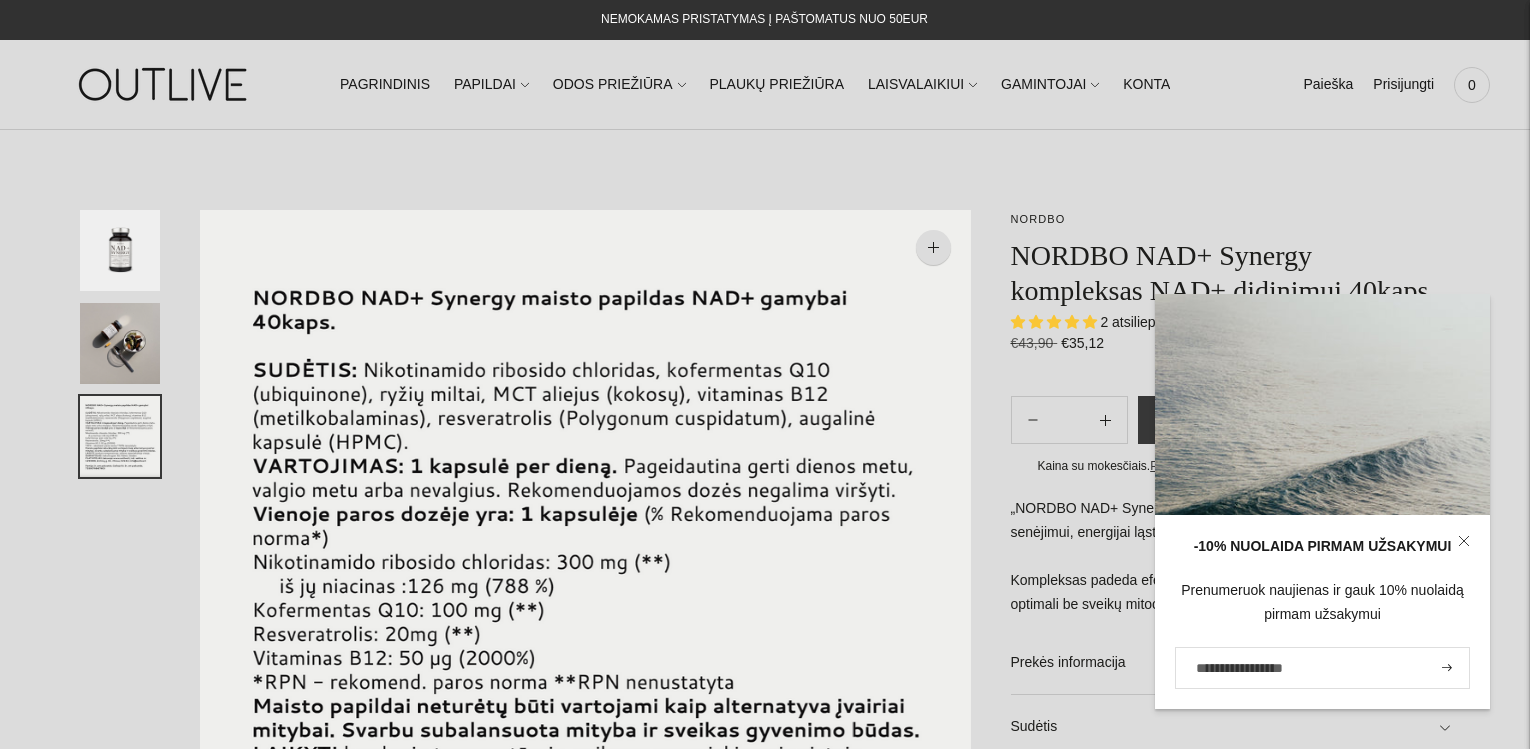 drag, startPoint x: 110, startPoint y: 435, endPoint x: 117, endPoint y: 292, distance: 143.17122 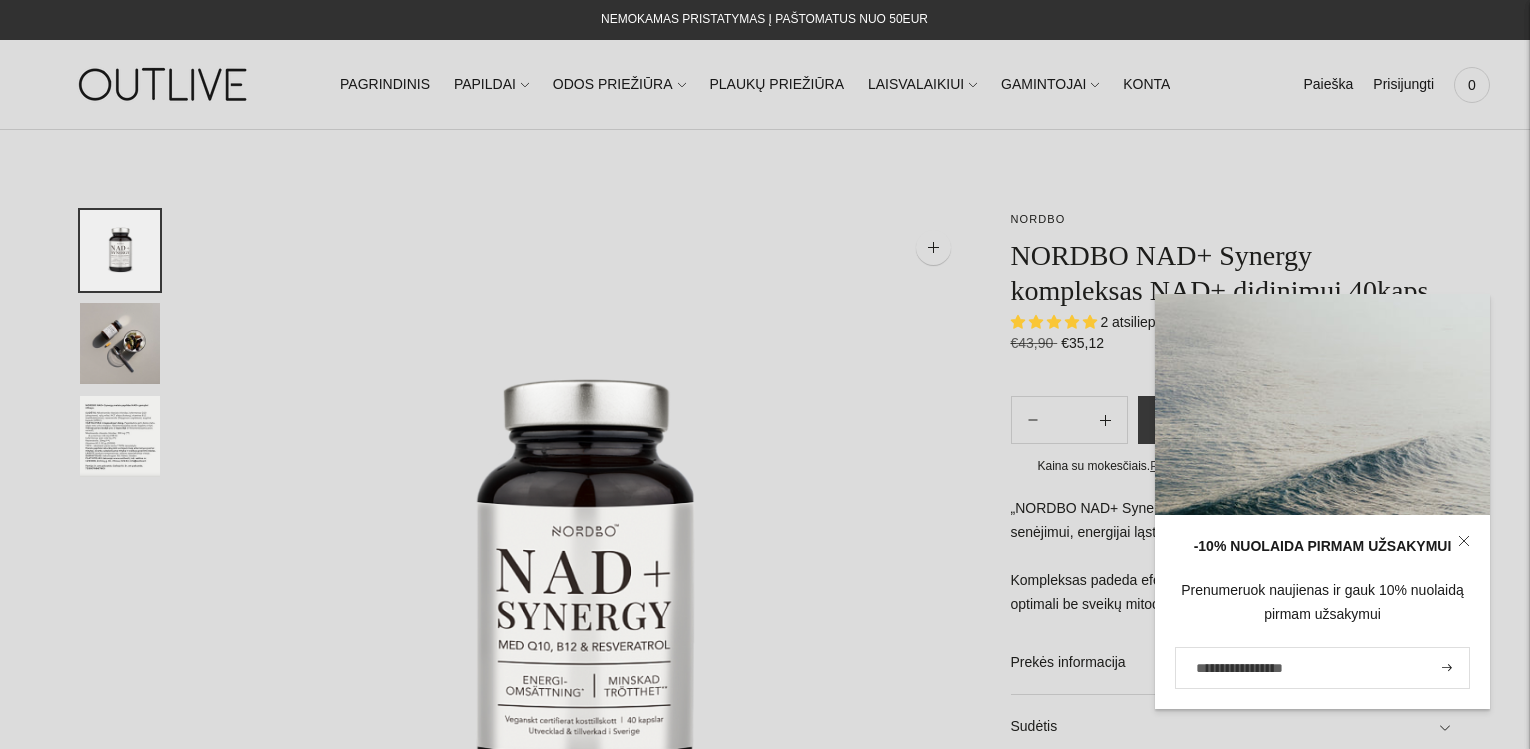 click at bounding box center [585, 595] 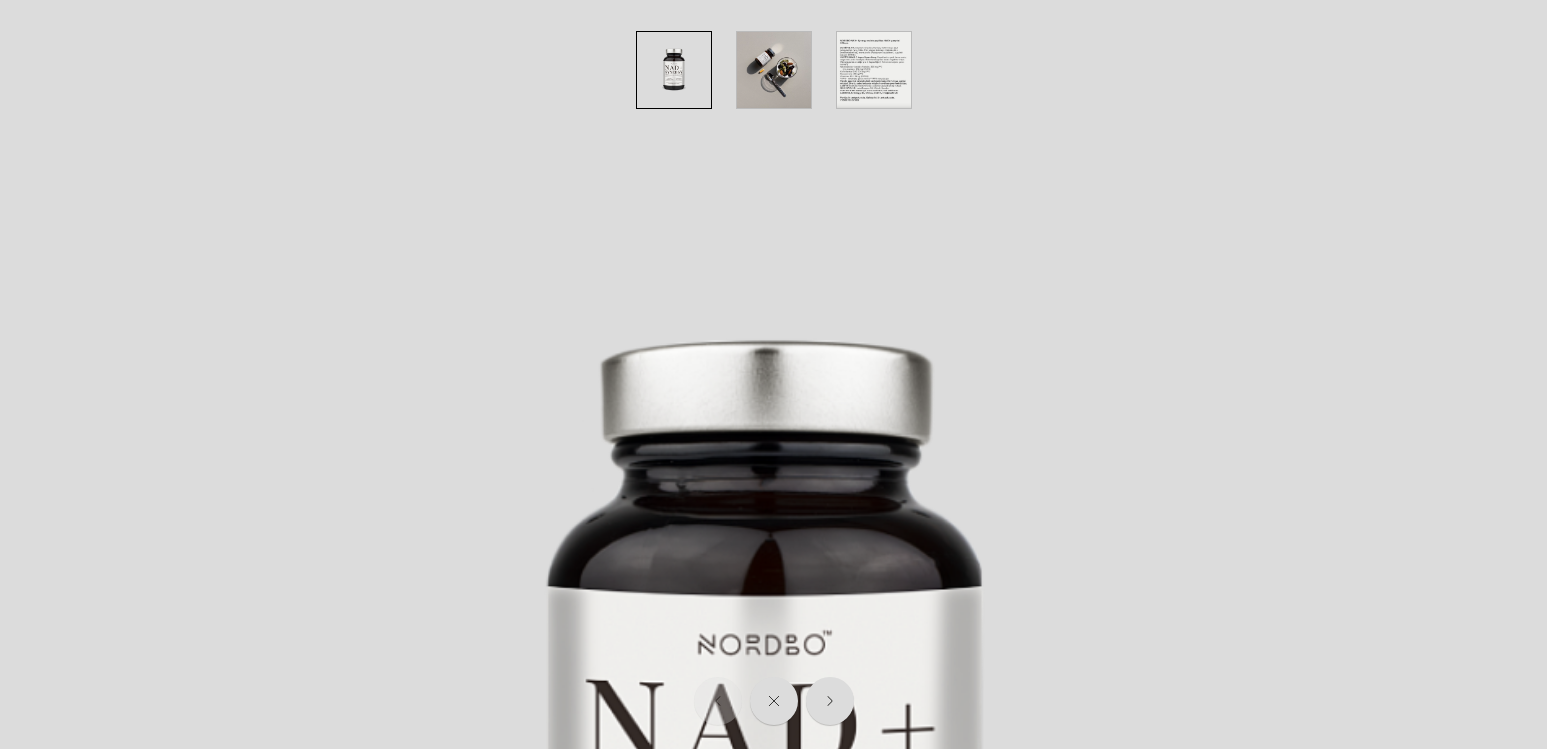 click at bounding box center [764, 773] 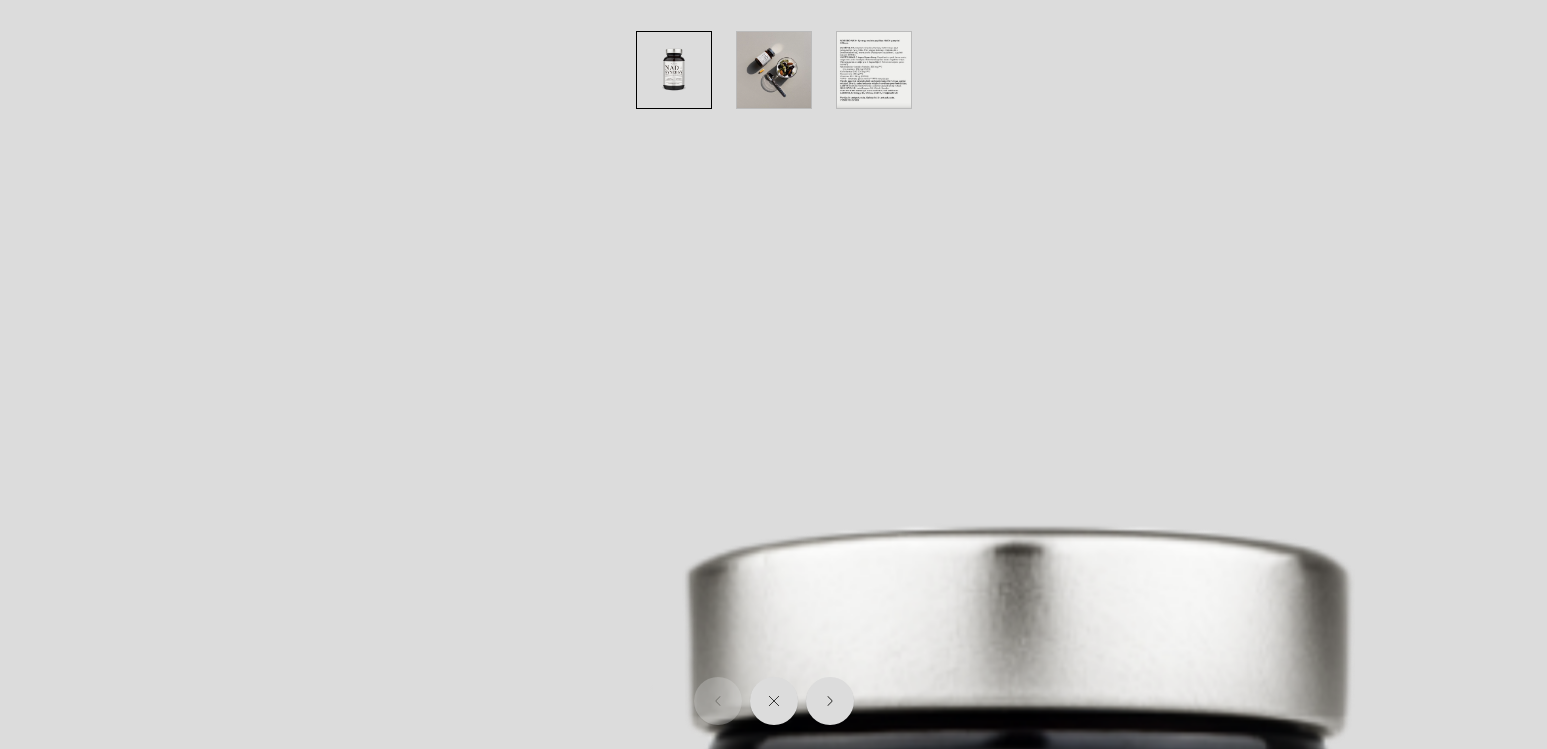 click at bounding box center [874, 70] 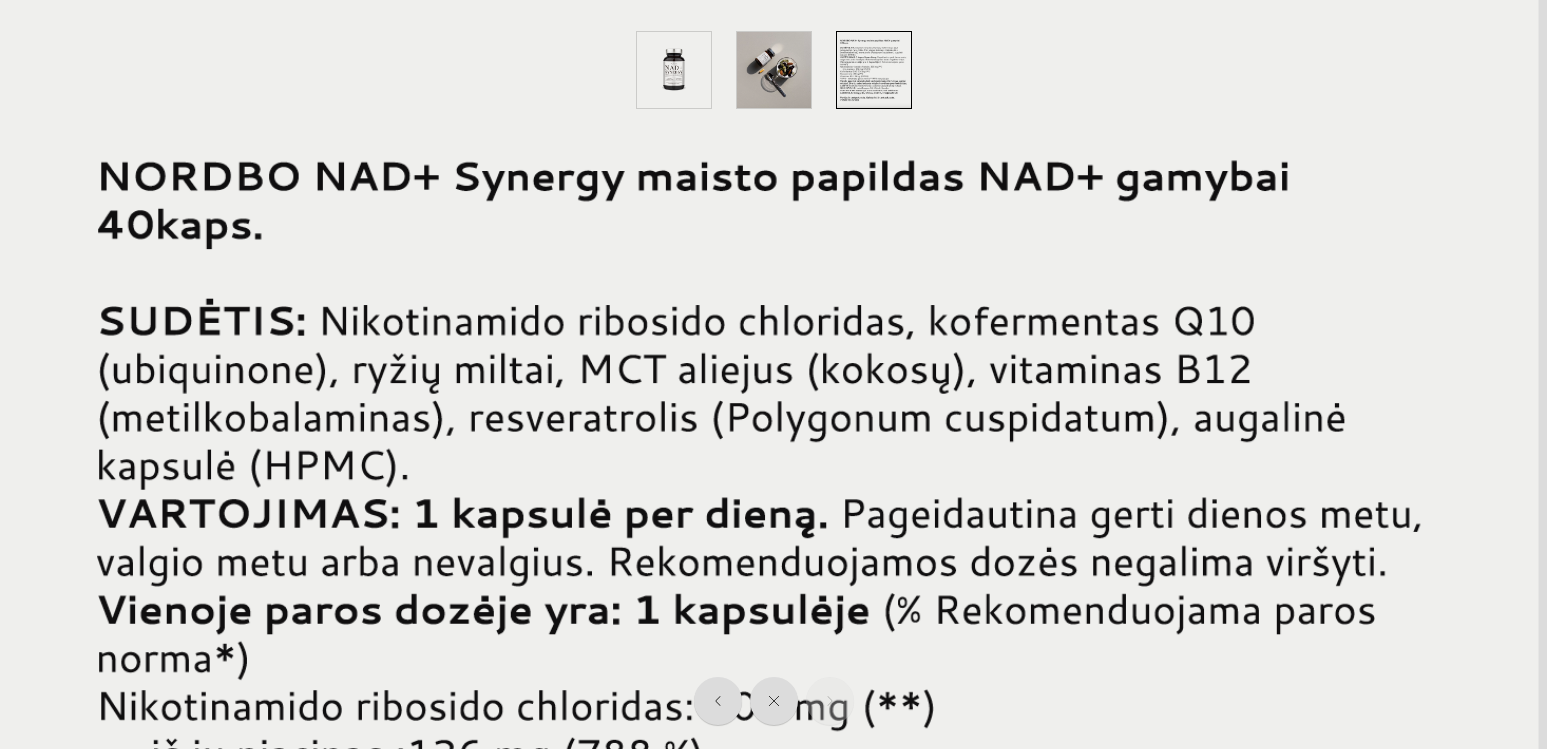 drag, startPoint x: 1429, startPoint y: 75, endPoint x: 1399, endPoint y: 87, distance: 32.31099 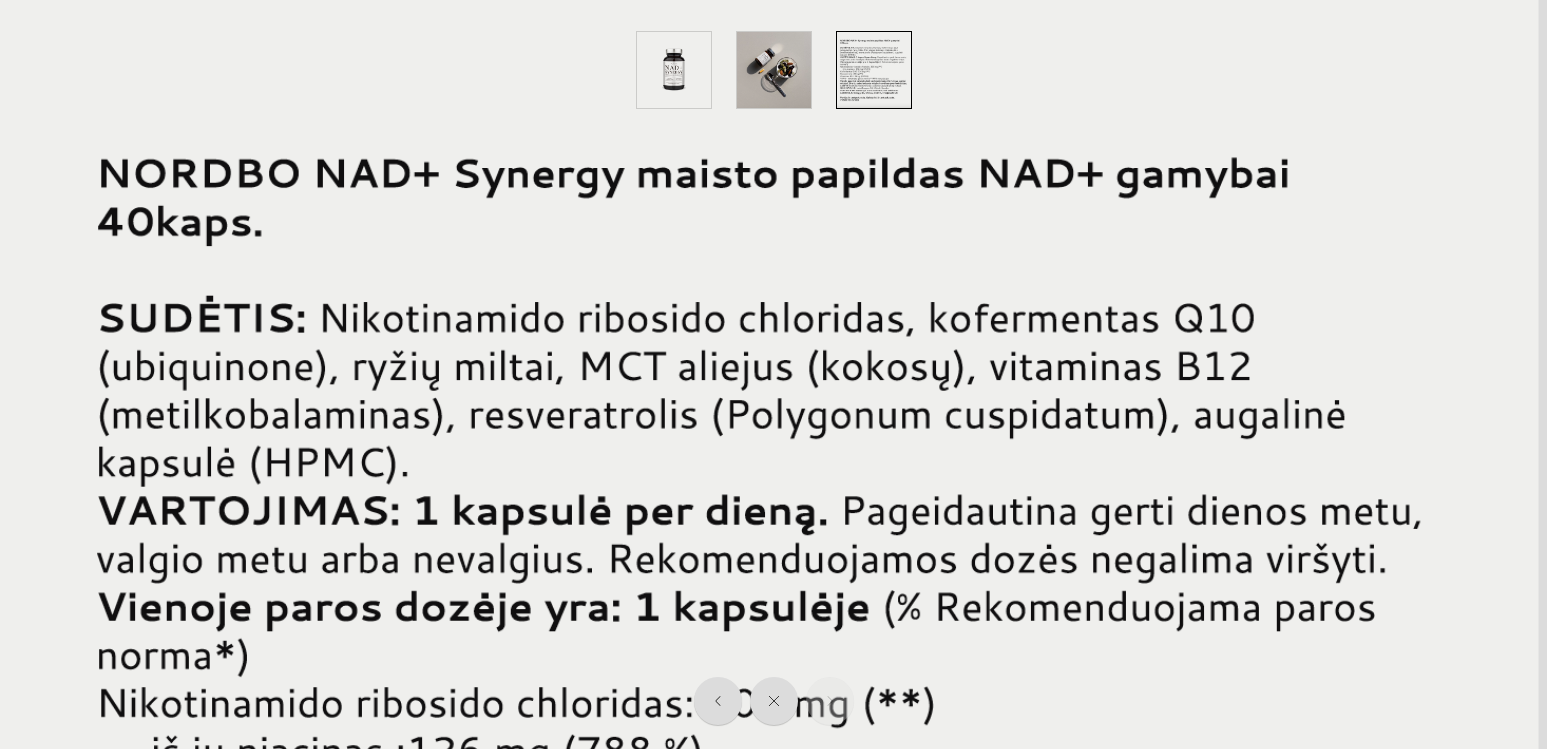 scroll, scrollTop: 0, scrollLeft: 0, axis: both 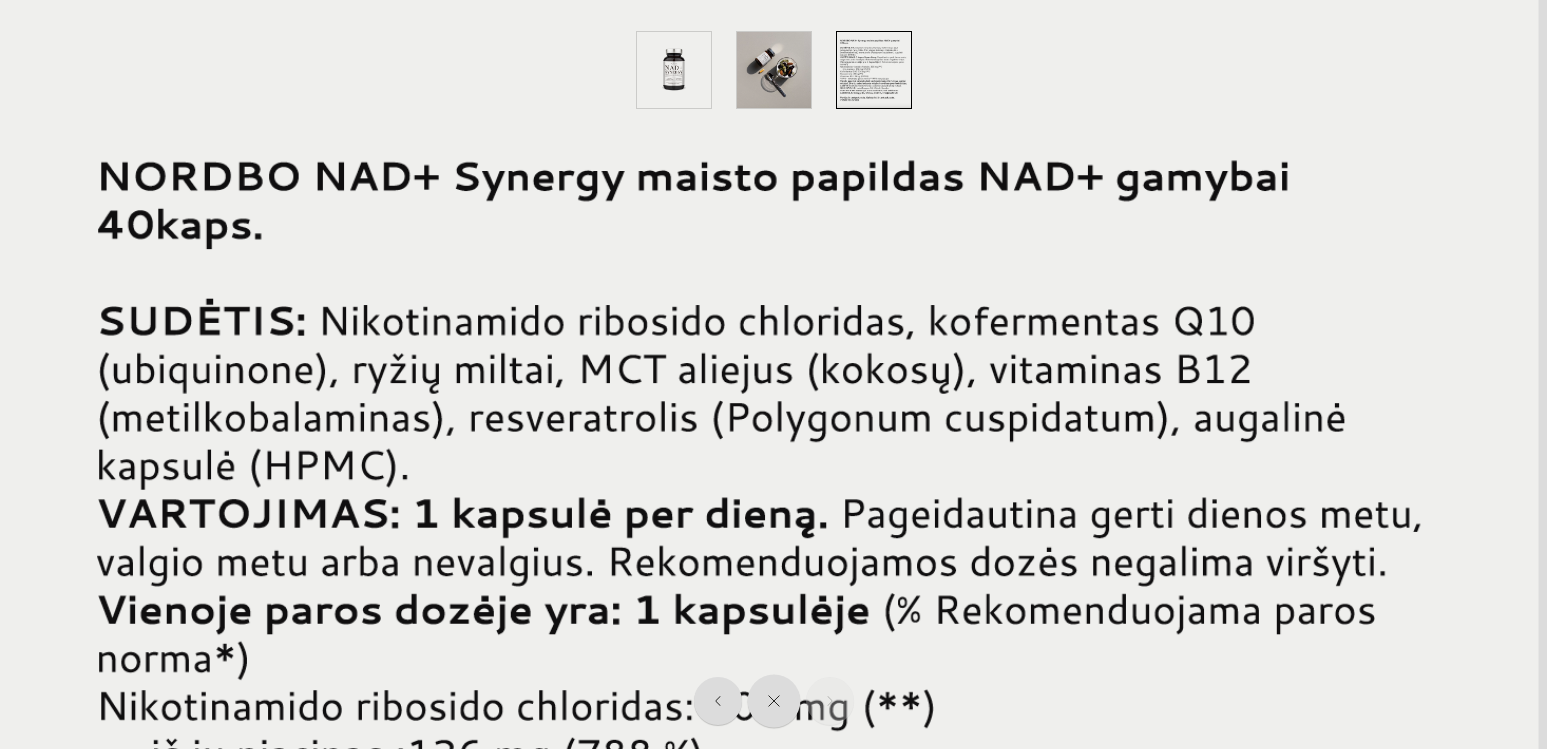 click 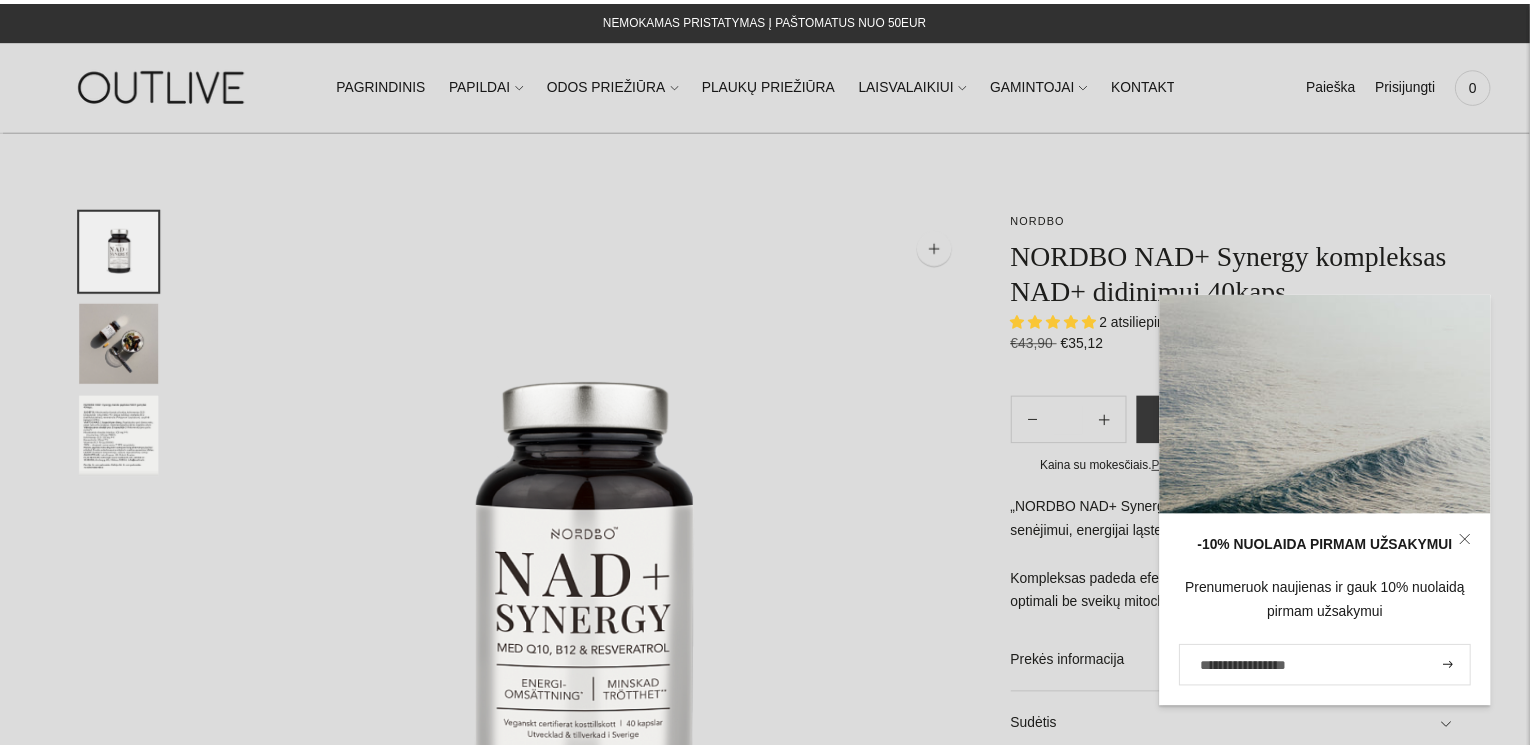 scroll, scrollTop: 210, scrollLeft: 0, axis: vertical 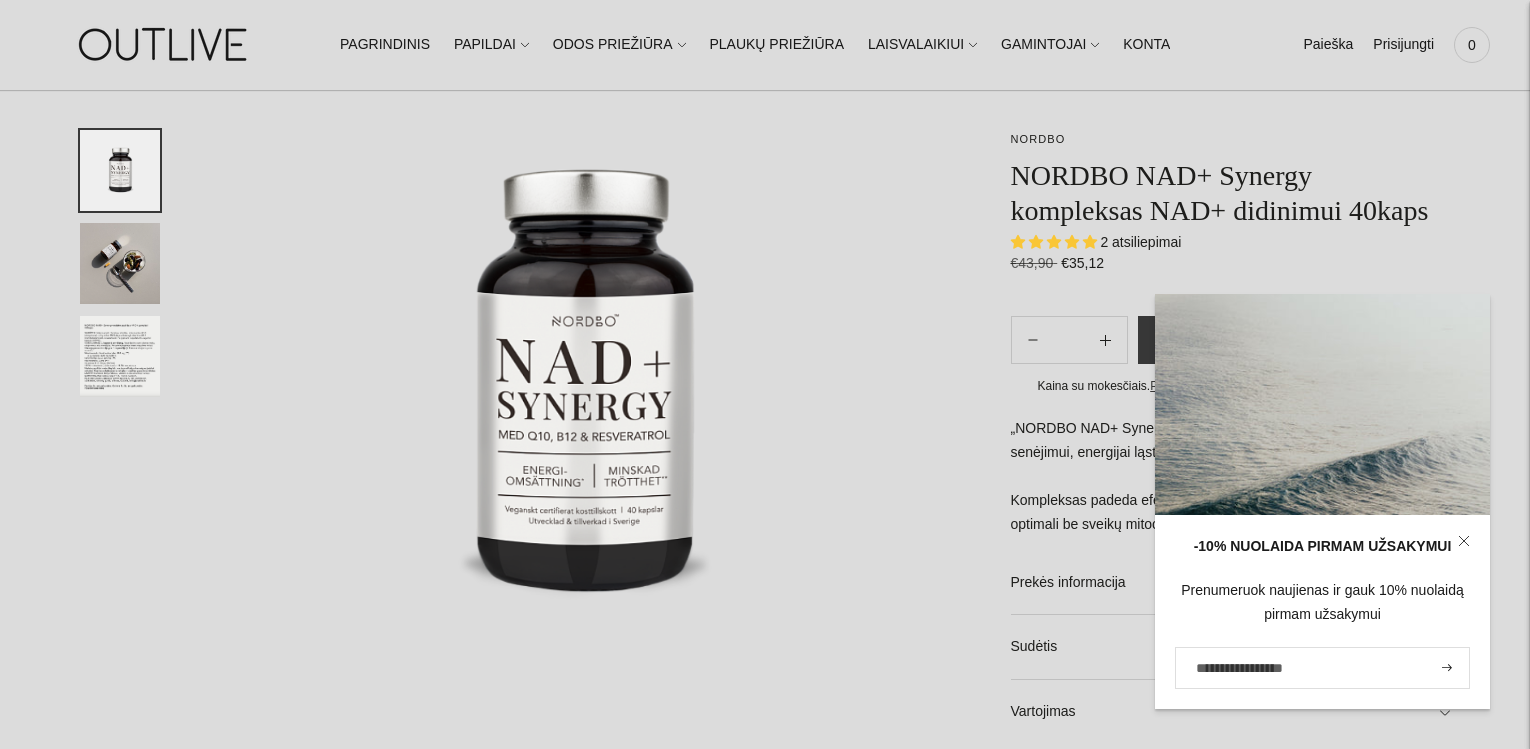 click at bounding box center (1464, 541) 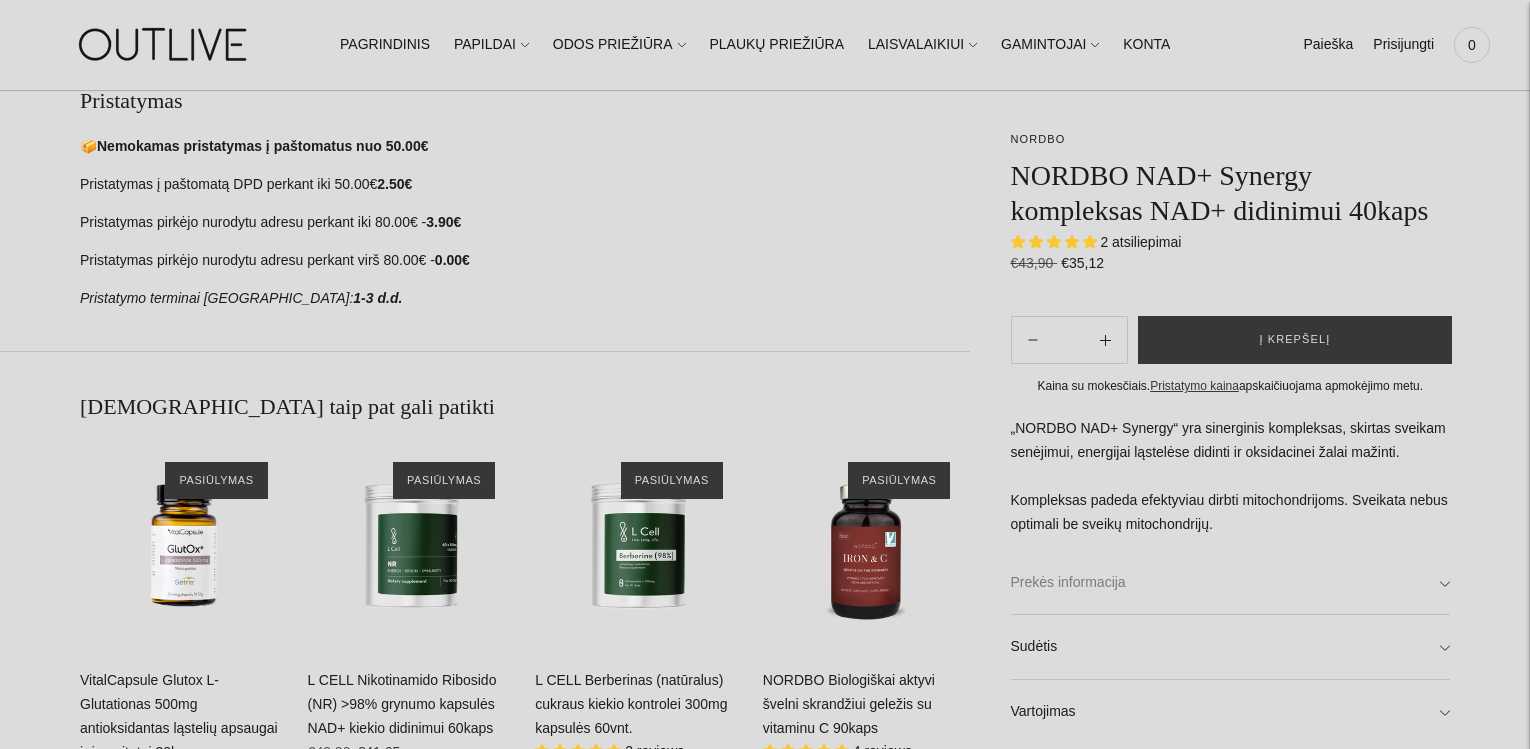 scroll, scrollTop: 1110, scrollLeft: 0, axis: vertical 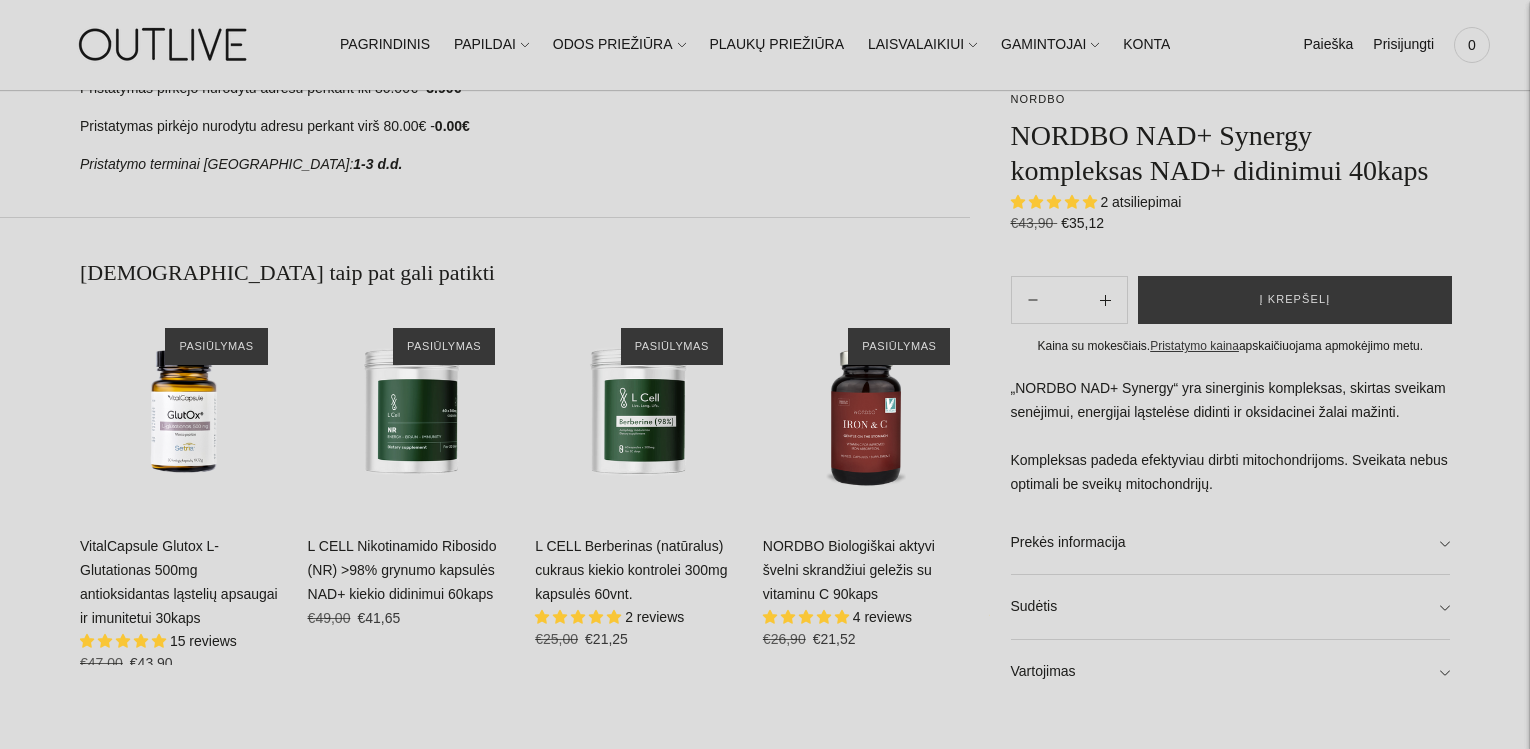 click on "NORDBO
NORDBO NAD+ Synergy kompleksas NAD+ didinimui 40kaps
2 atsiliepimai
€43,90
Regular price
€35,12
Unit price
/ per
NORDBO
NORDBO NAD+ Synergy kompleksas NAD+ didinimui 40kaps
2 atsiliepimai
€43,90
Regular price
€35,12" at bounding box center (765, 233) 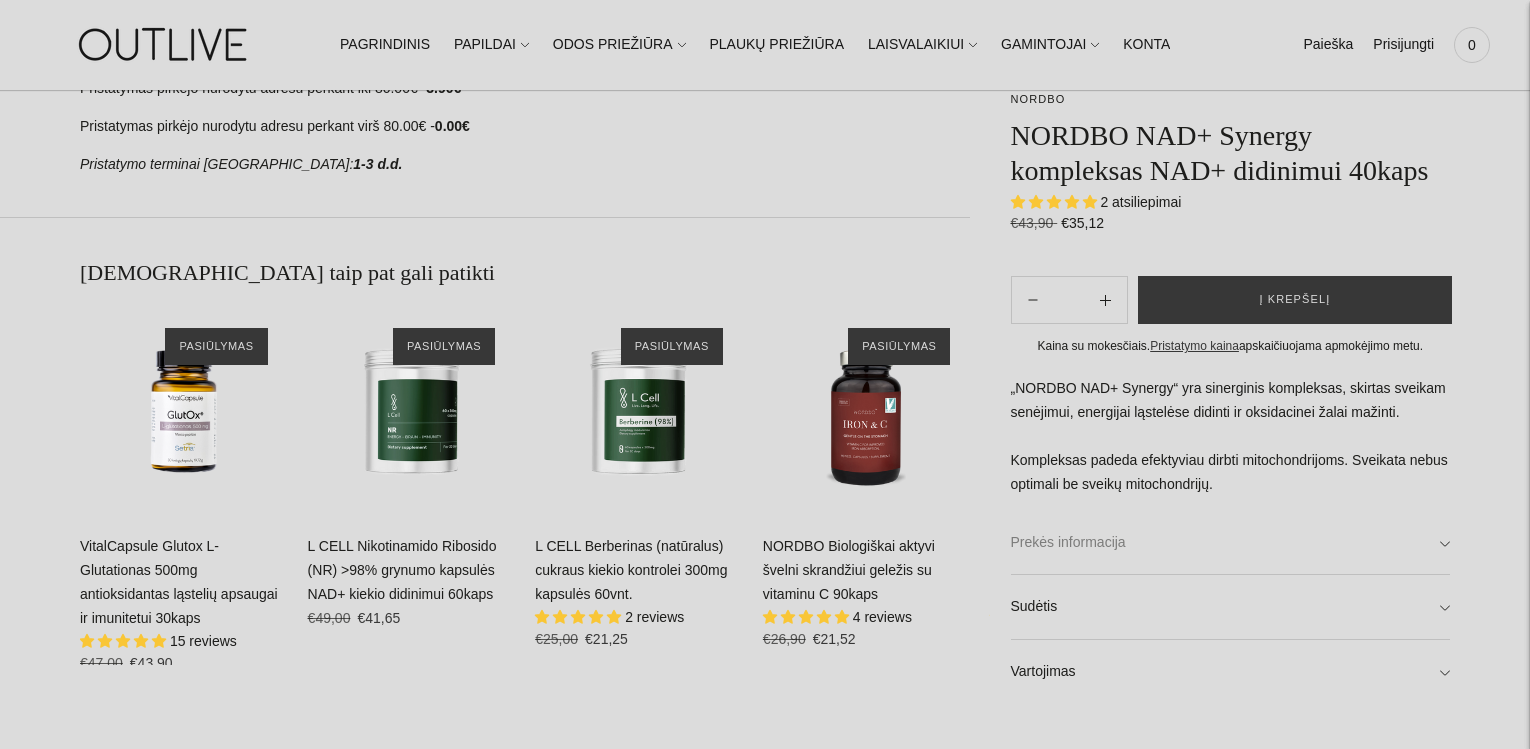 click on "Prekės informacija" at bounding box center (1231, 543) 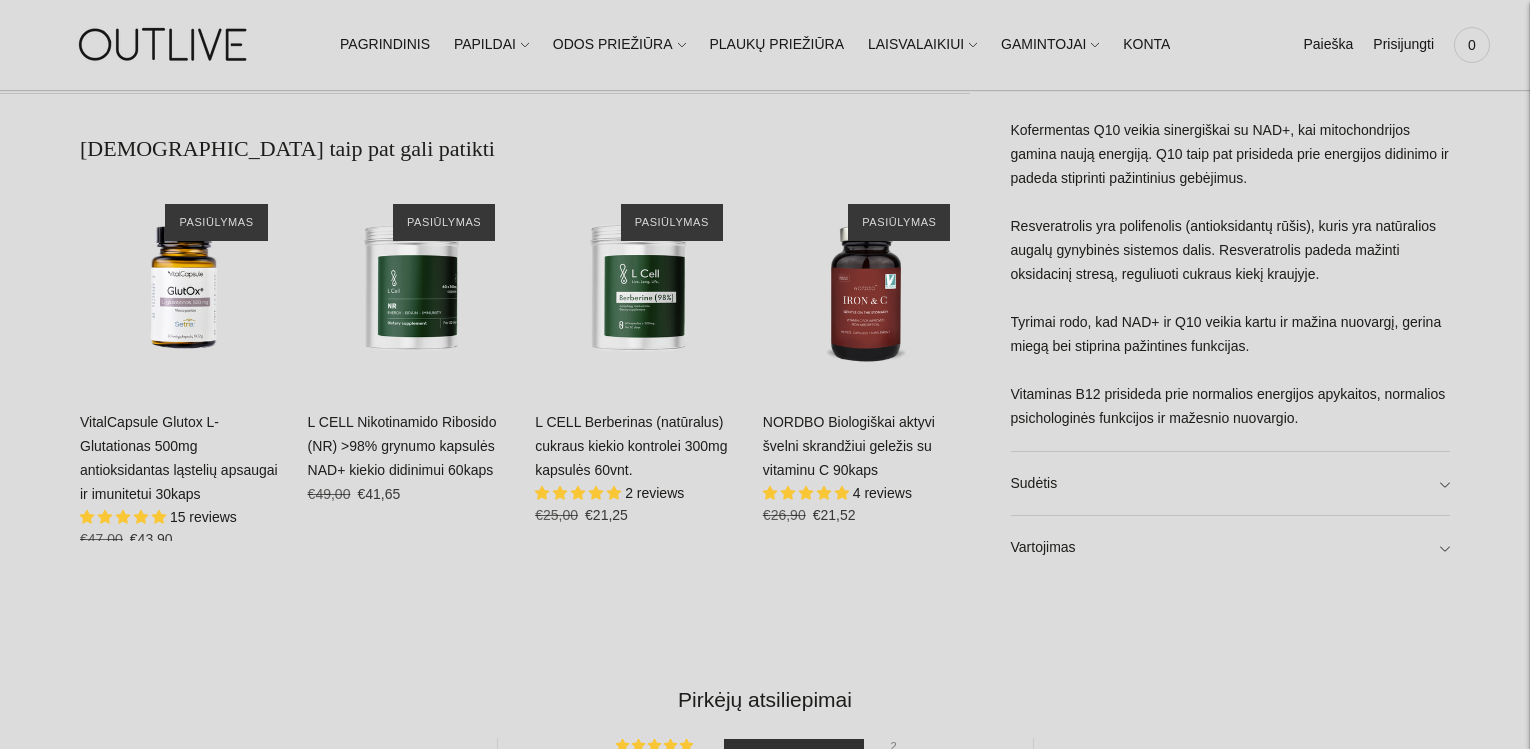 scroll, scrollTop: 1310, scrollLeft: 0, axis: vertical 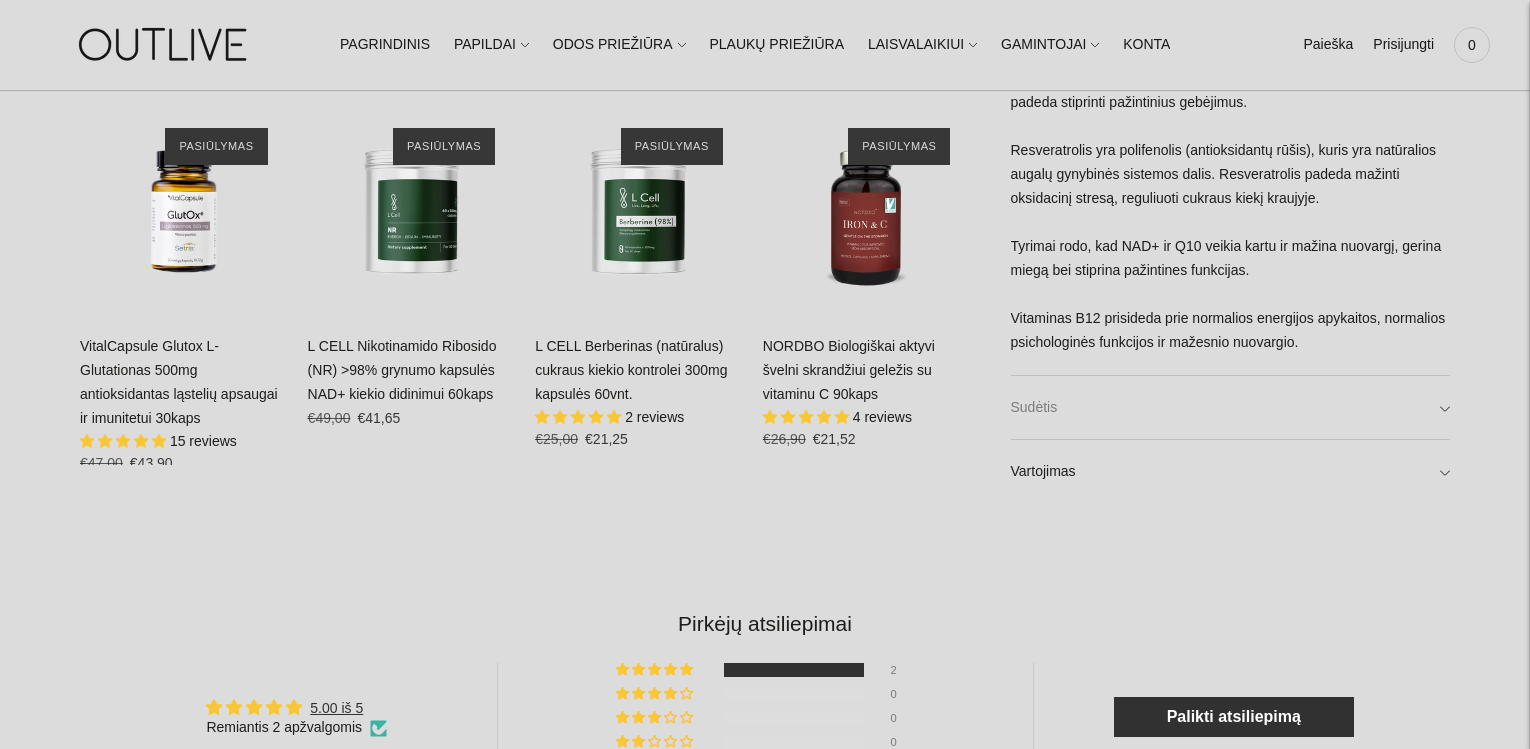 click on "Sudėtis" at bounding box center (1231, 408) 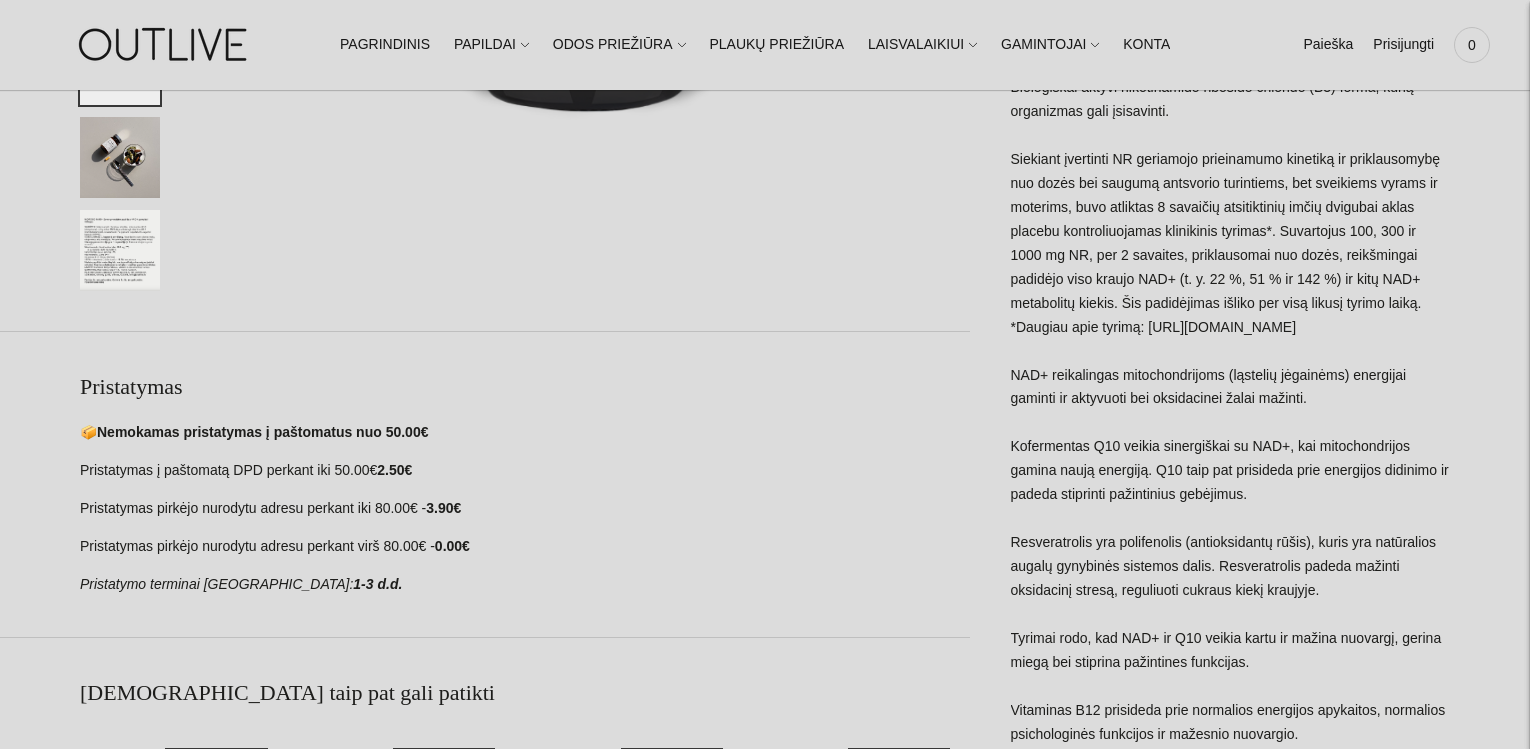 scroll, scrollTop: 0, scrollLeft: 0, axis: both 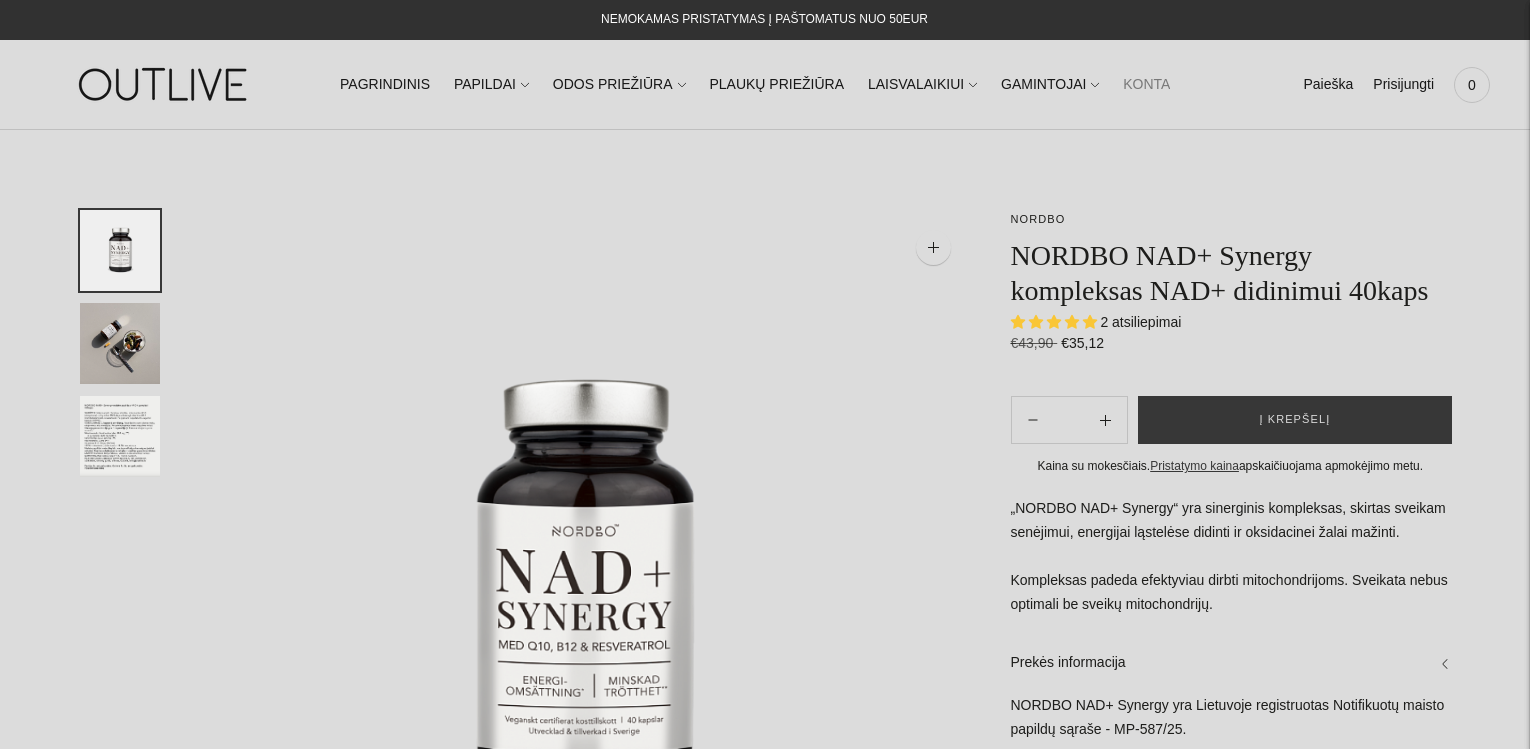 click on "KONTAKTAI" at bounding box center [1161, 85] 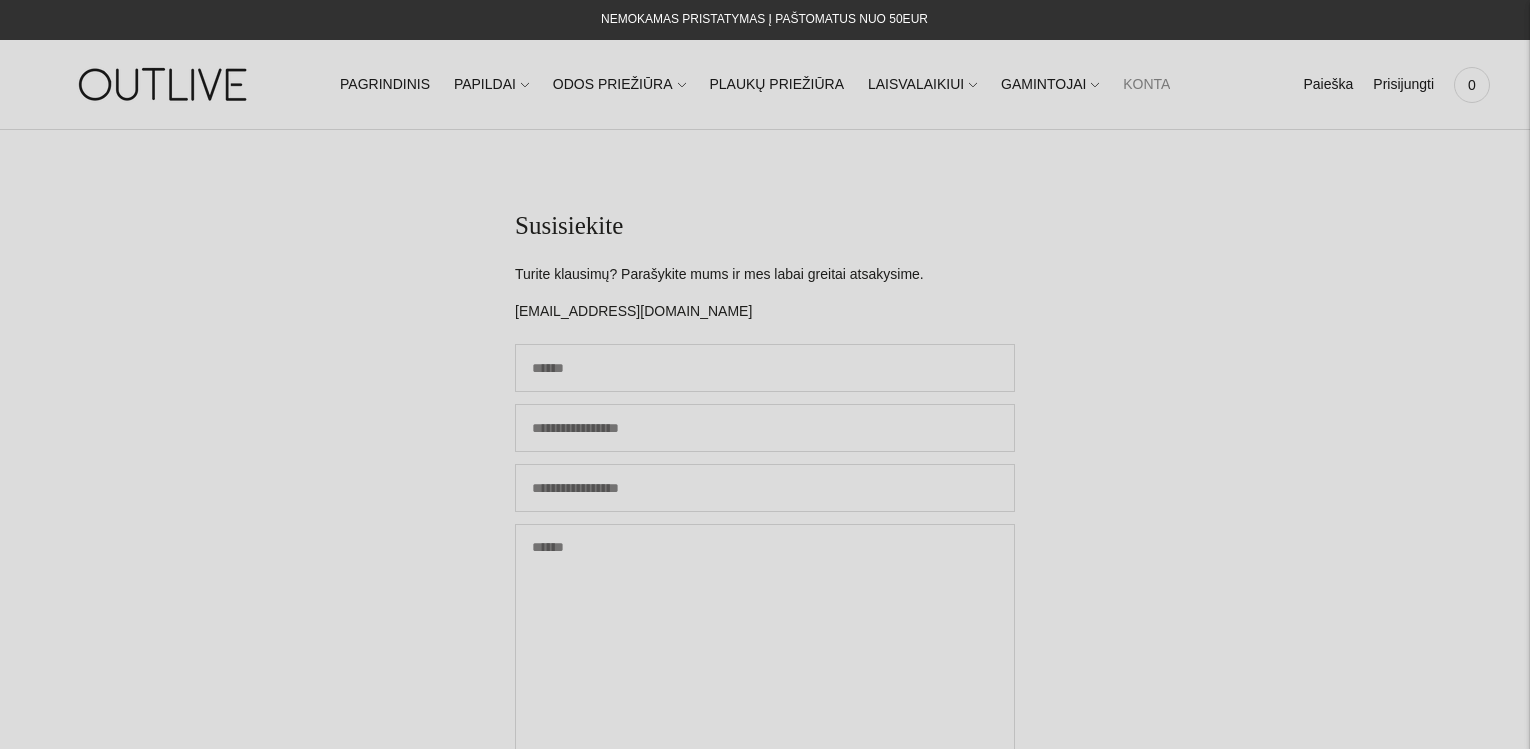 scroll, scrollTop: 0, scrollLeft: 0, axis: both 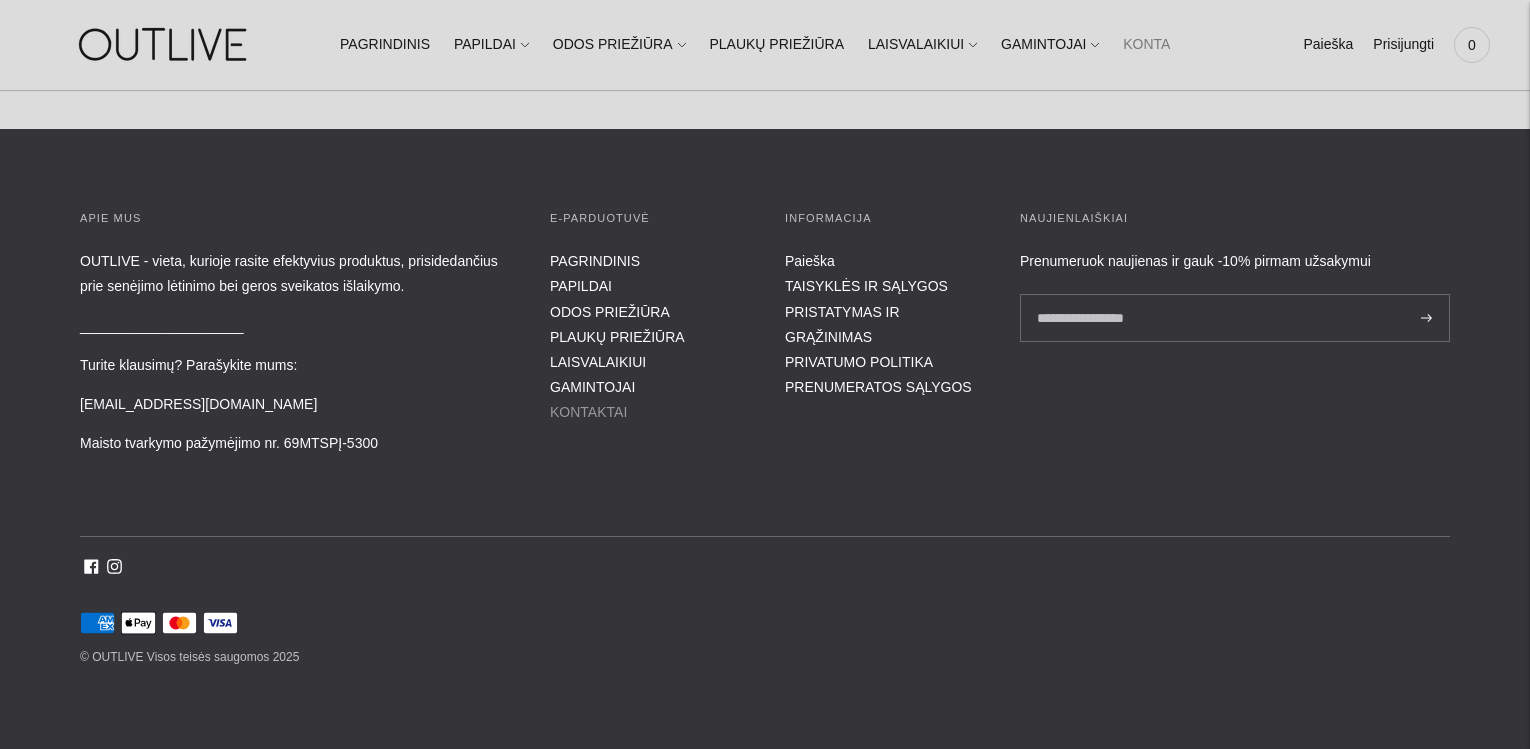 click on "KONTAKTAI" at bounding box center [588, 412] 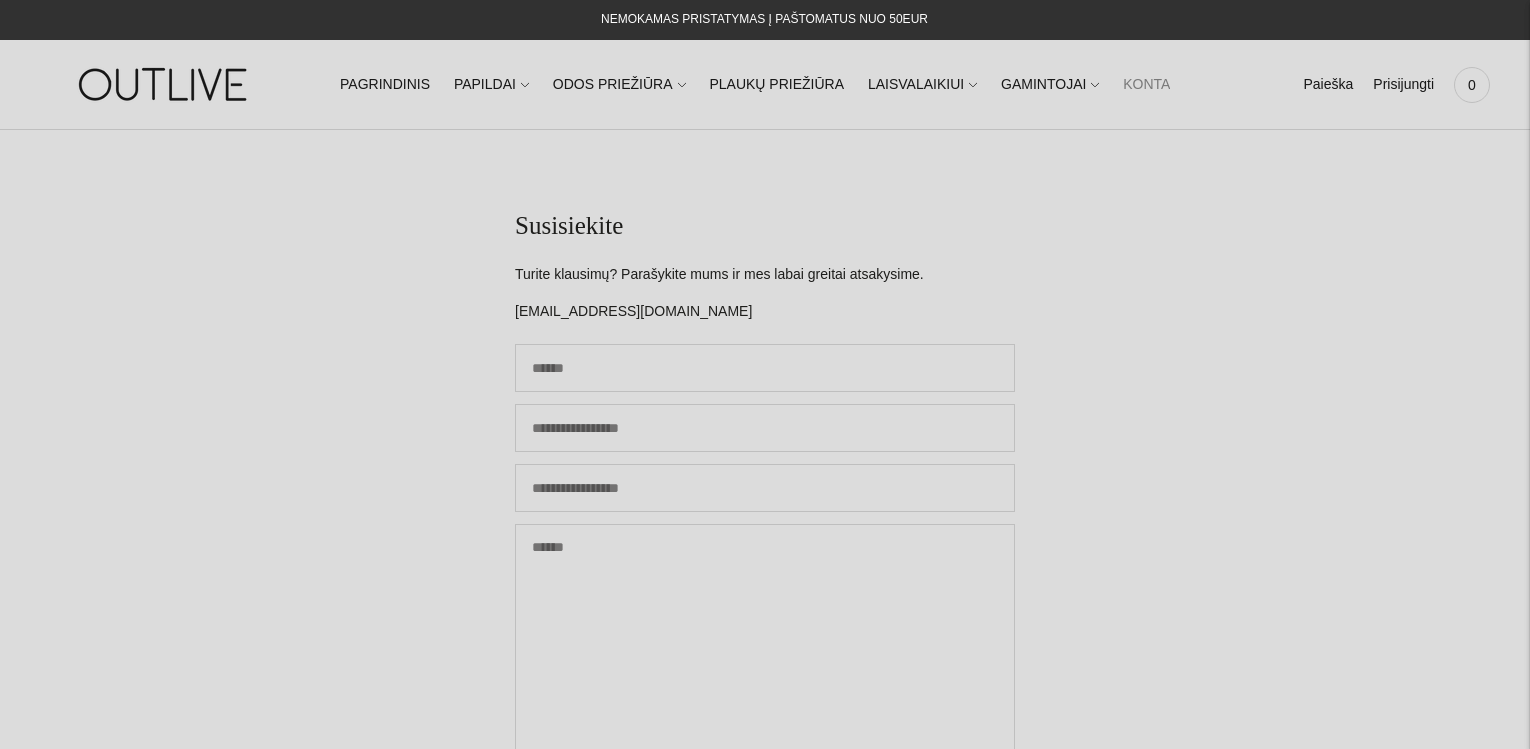scroll, scrollTop: 0, scrollLeft: 0, axis: both 